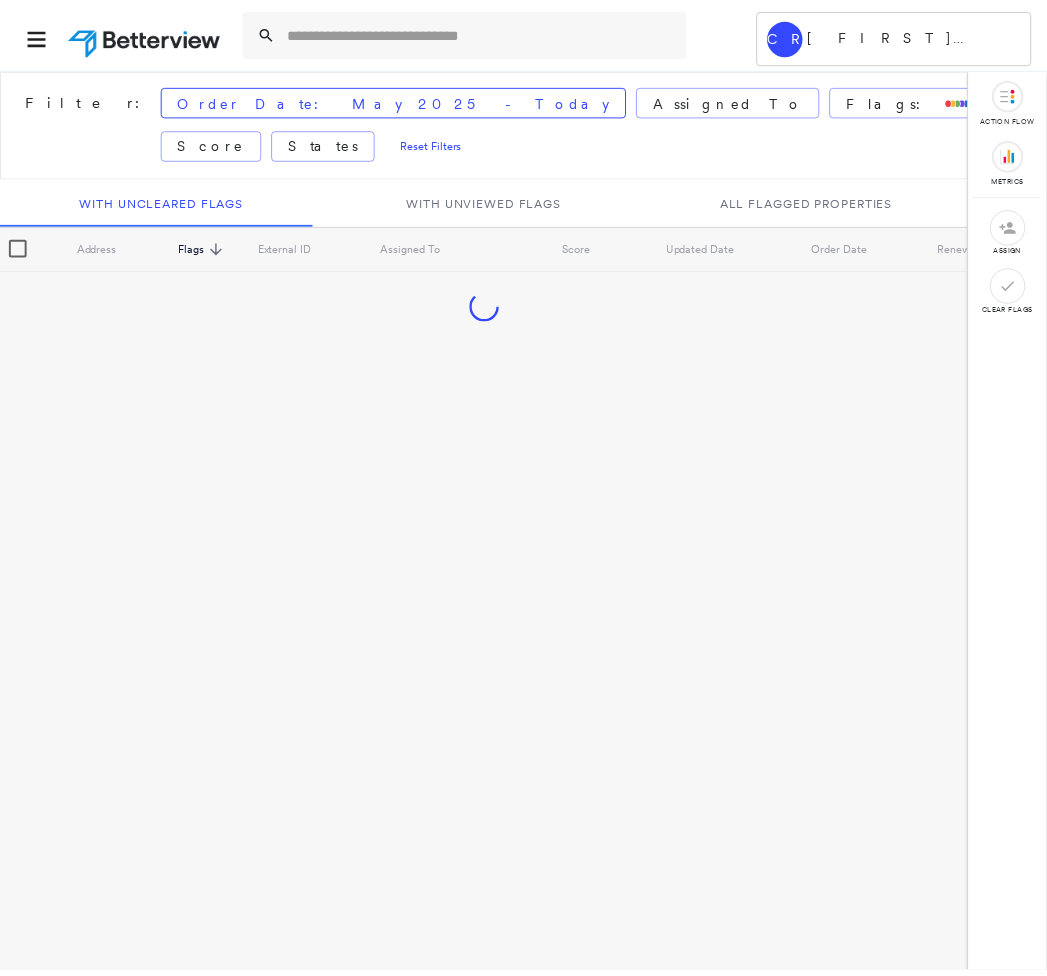 scroll, scrollTop: 0, scrollLeft: 0, axis: both 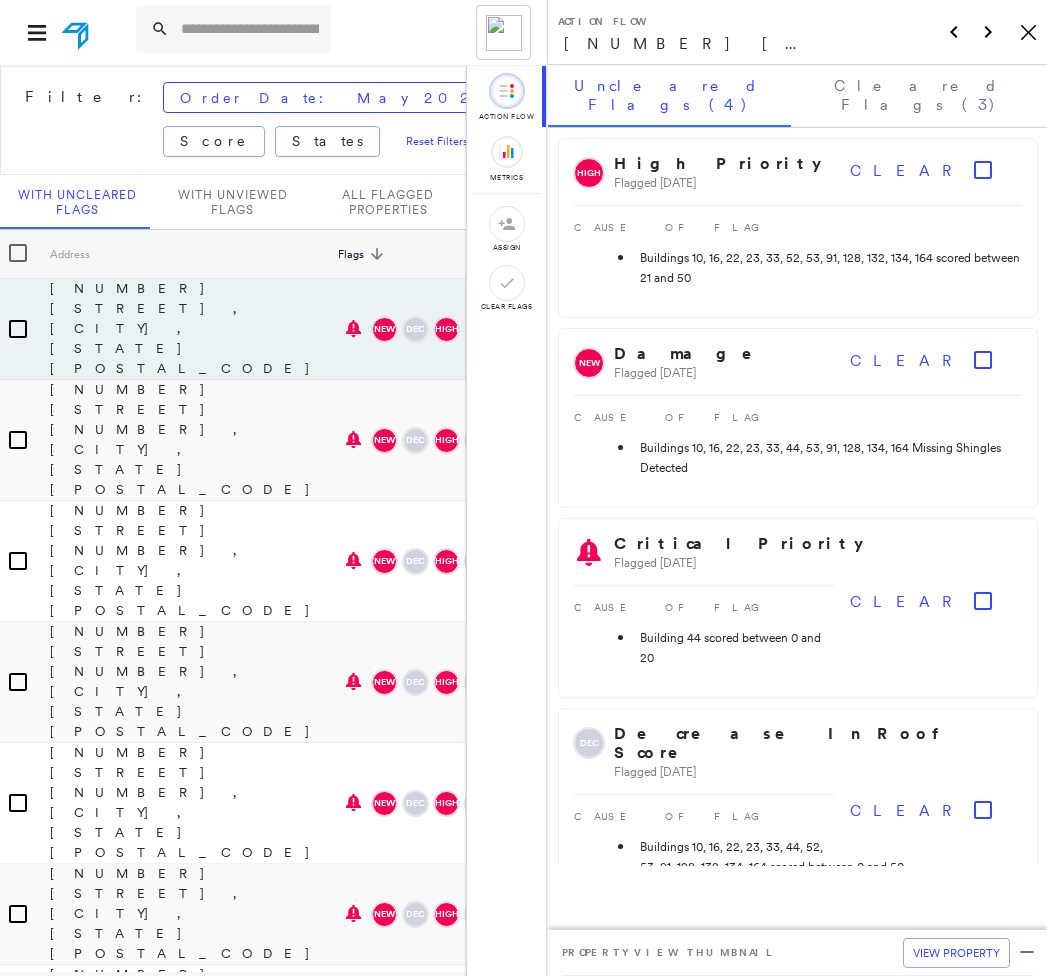 click 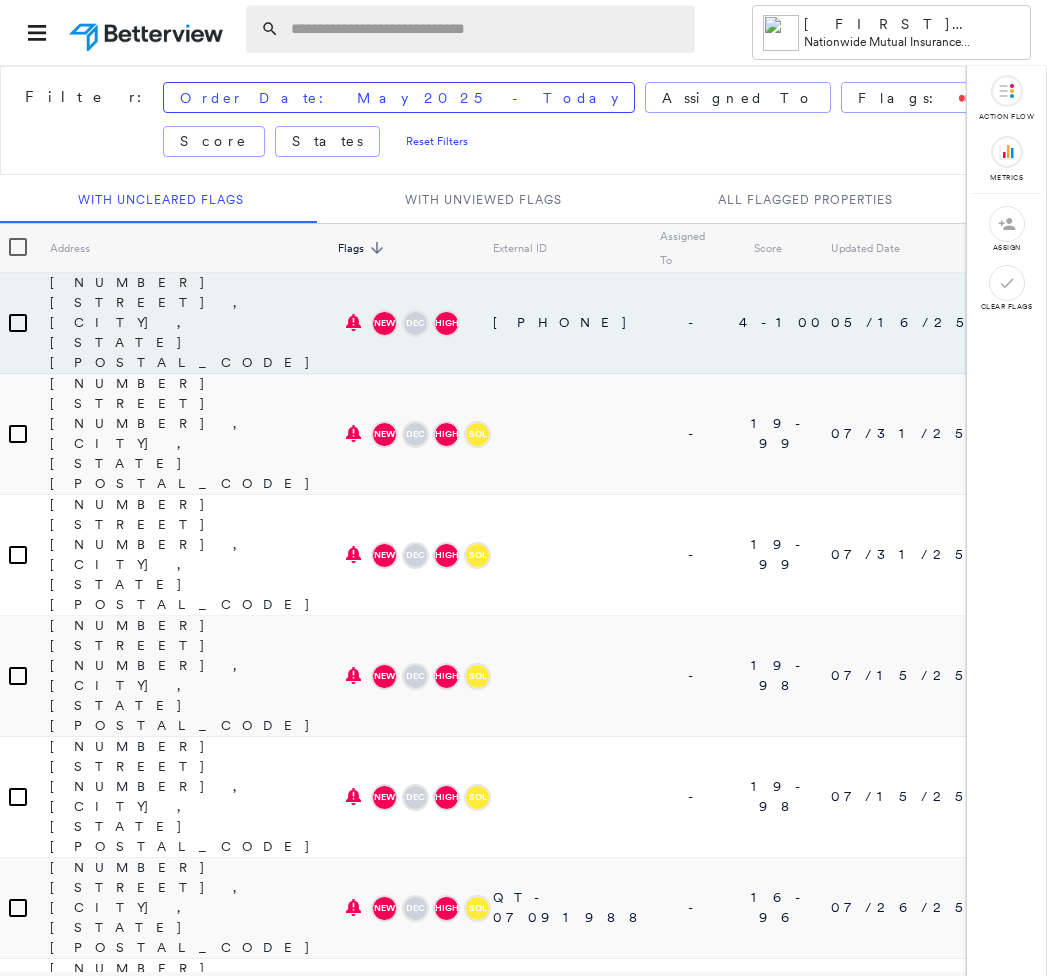 click at bounding box center (487, 29) 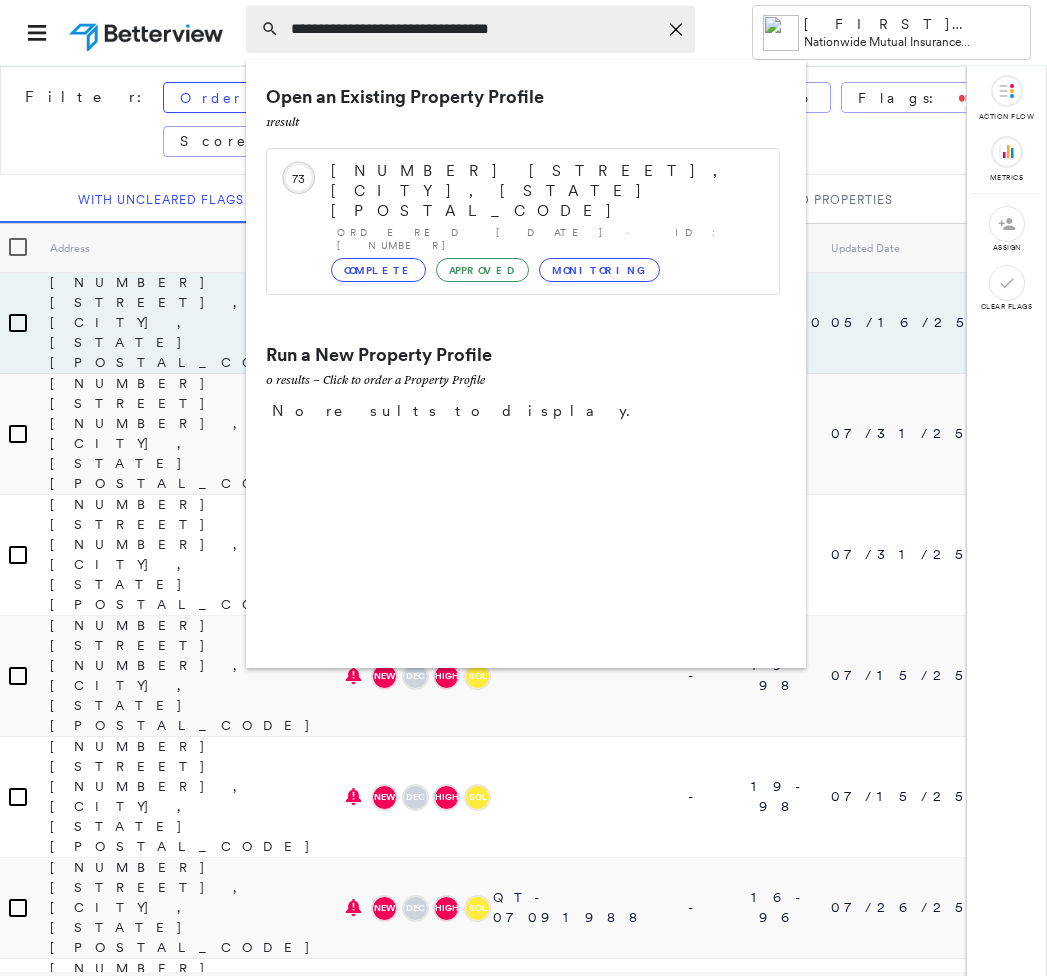 click on "**********" at bounding box center (474, 29) 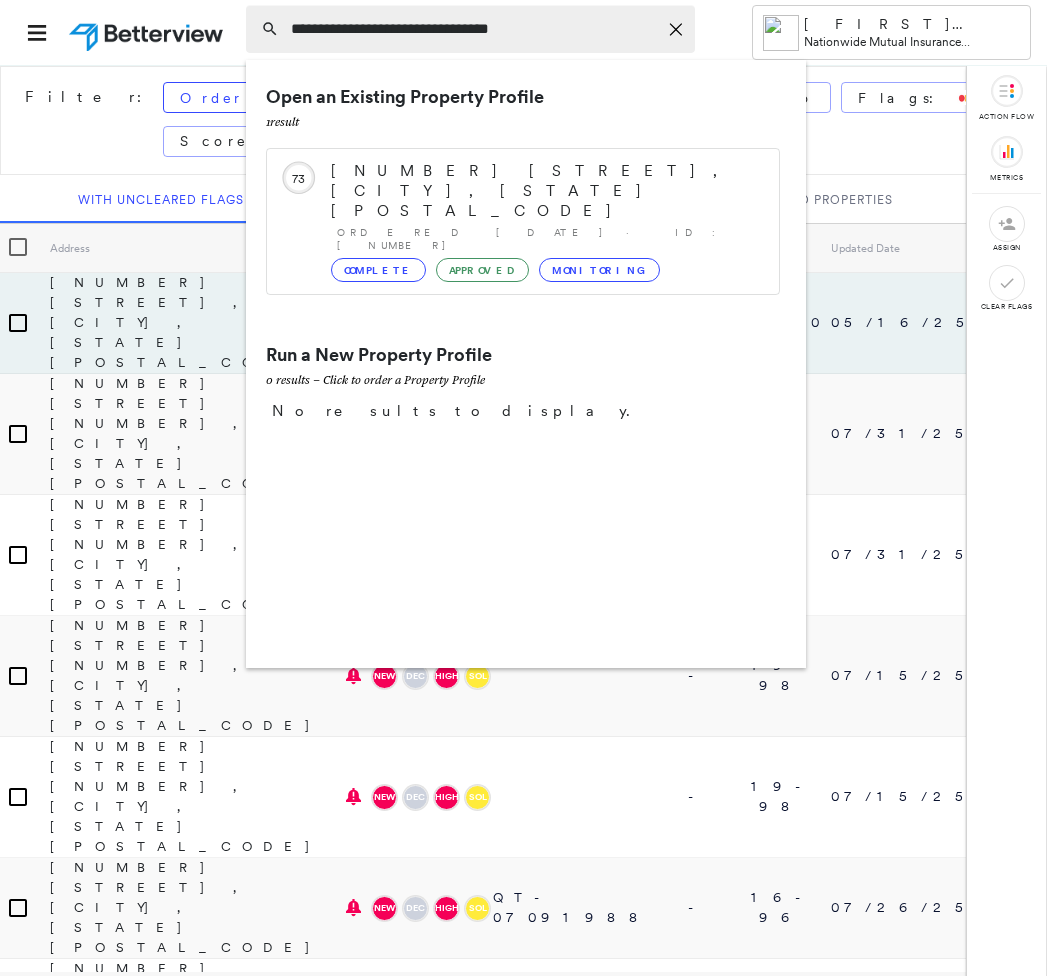 click on "Icon_Closemodal" 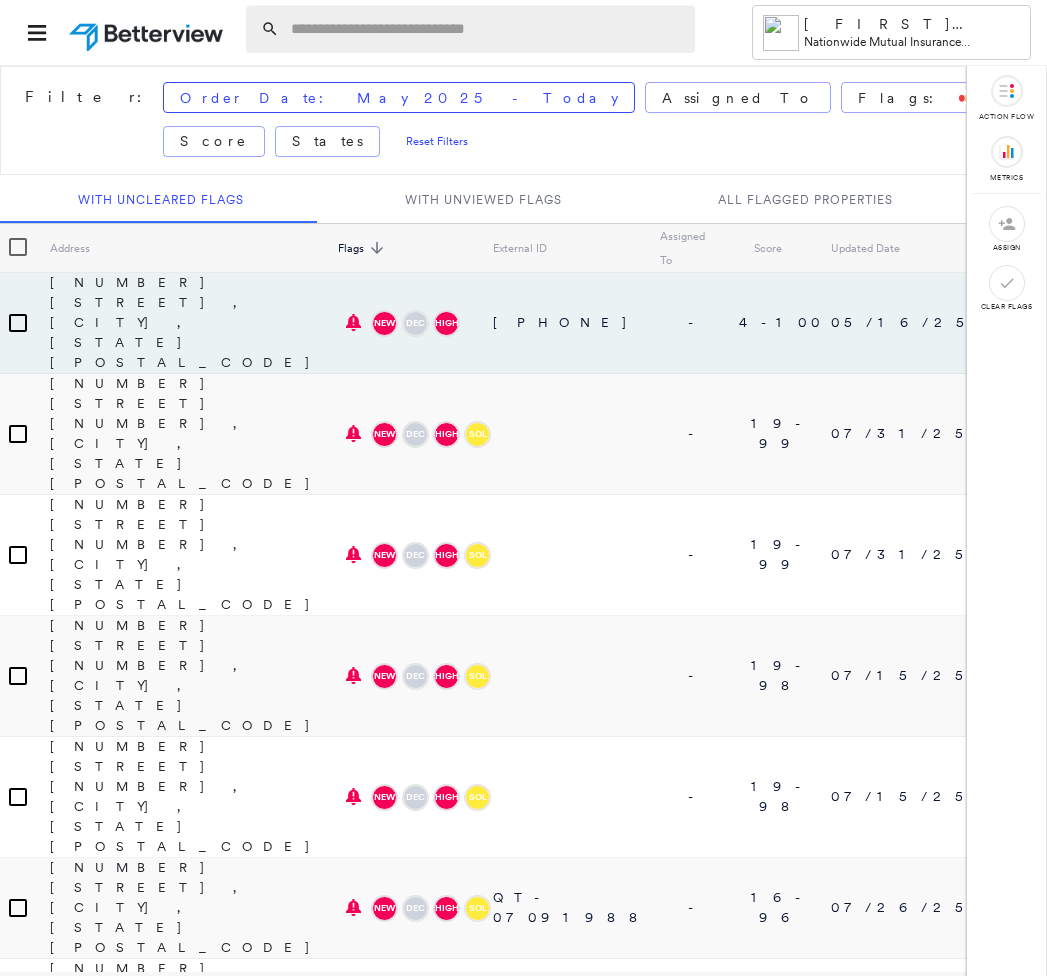 click at bounding box center [487, 29] 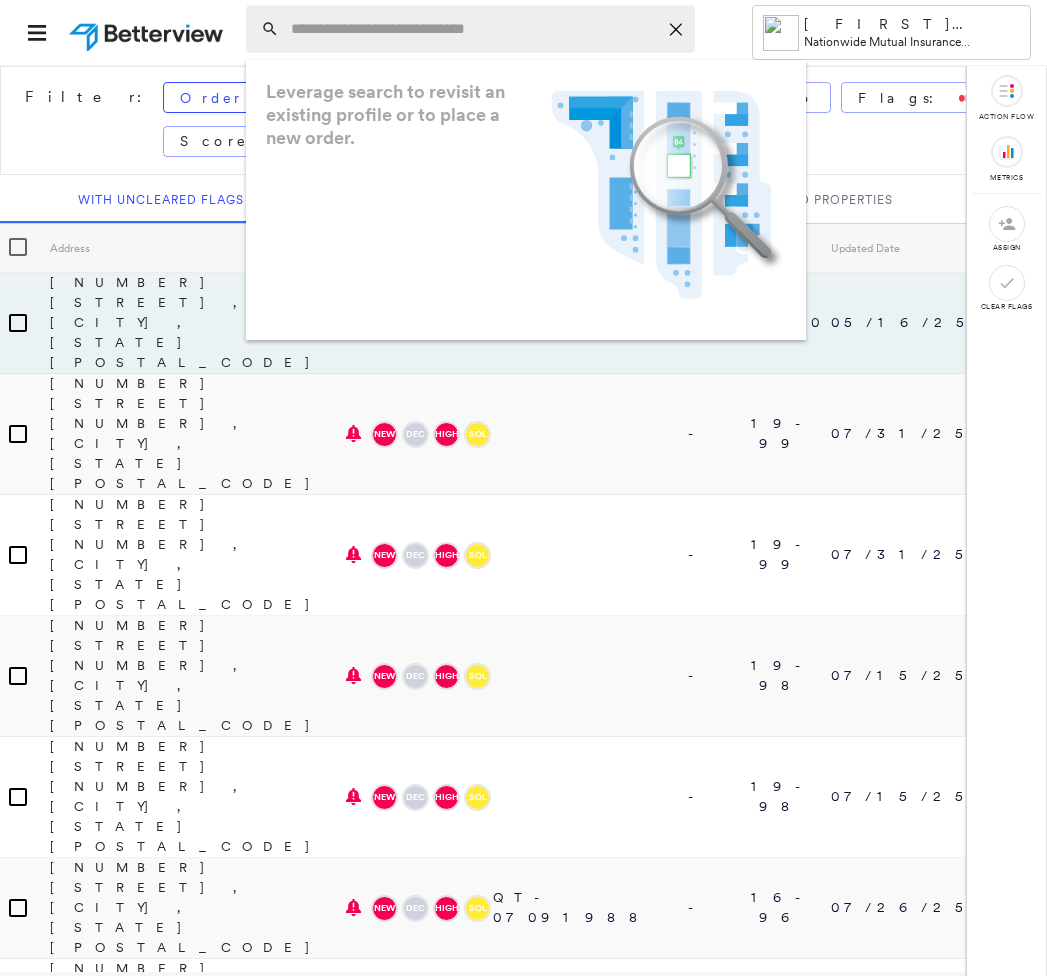 paste on "**********" 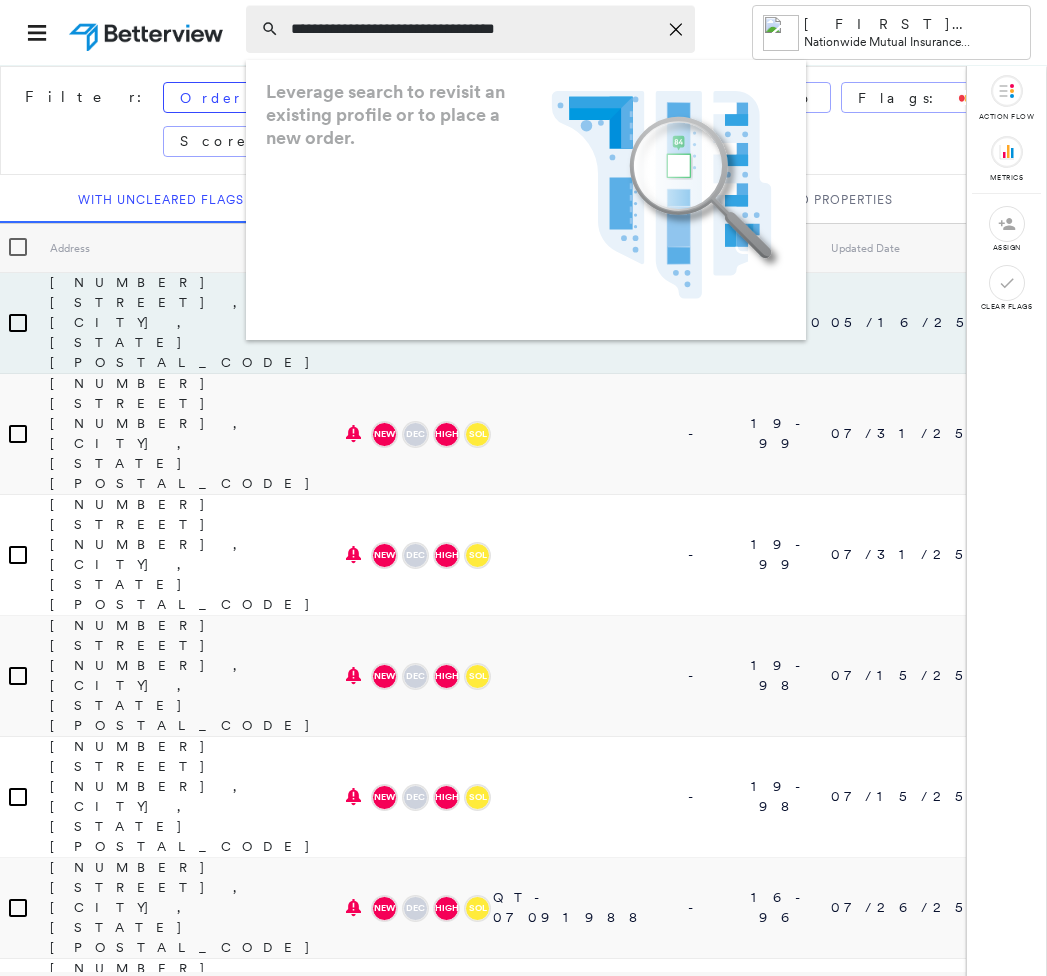 type on "**********" 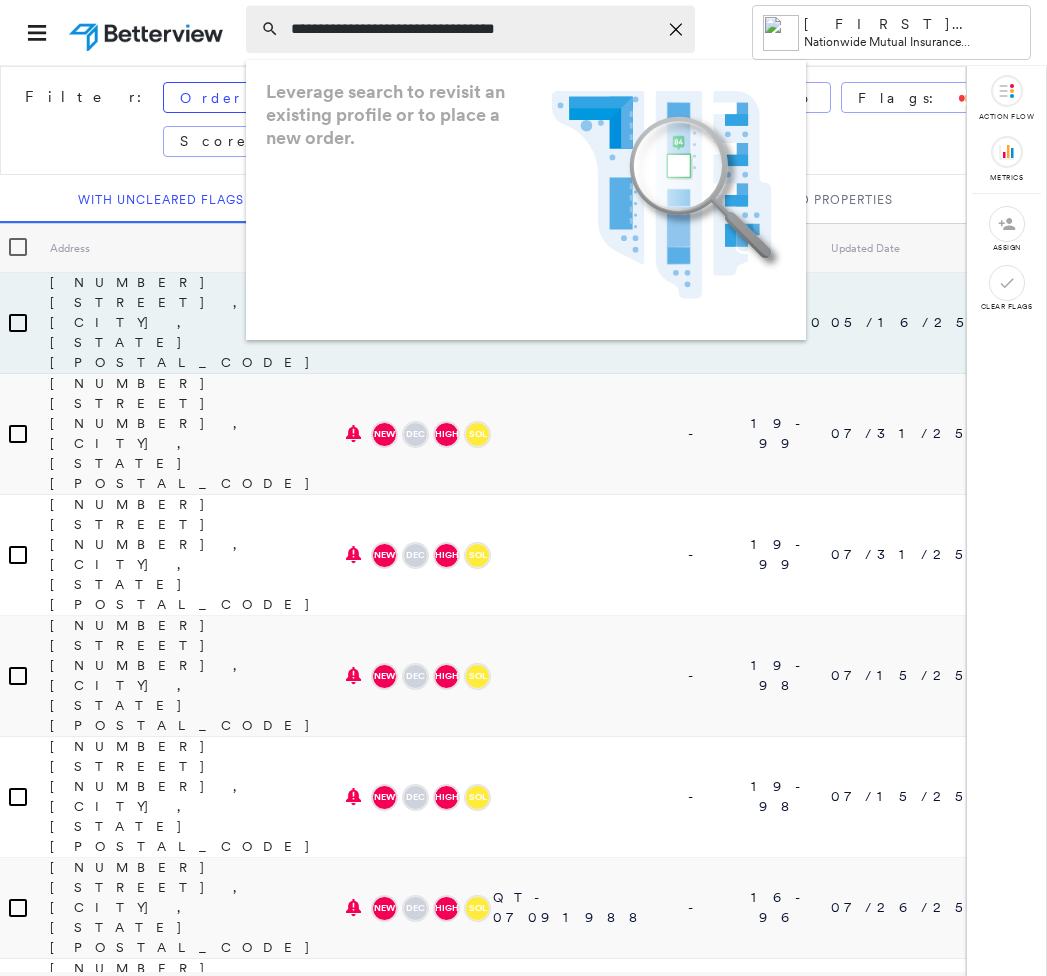 click on "Icon_Closemodal" 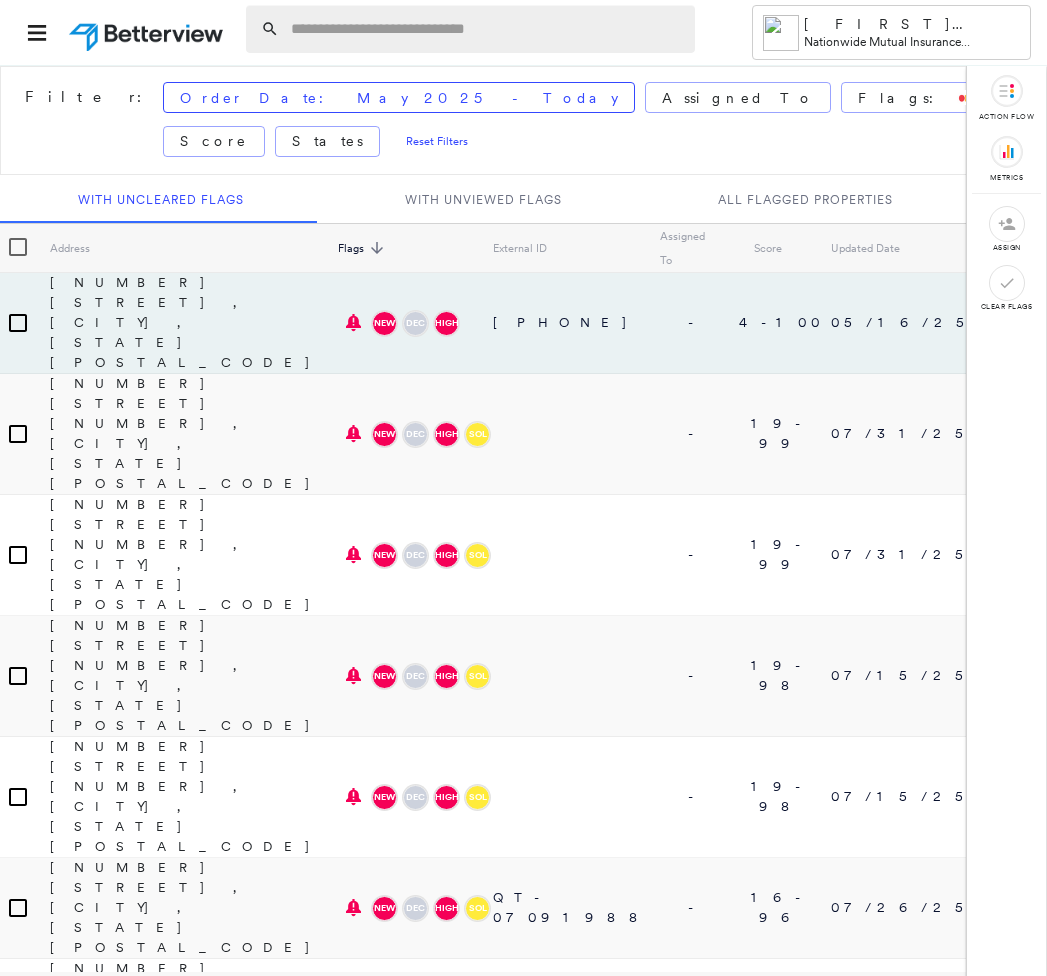 click at bounding box center [487, 29] 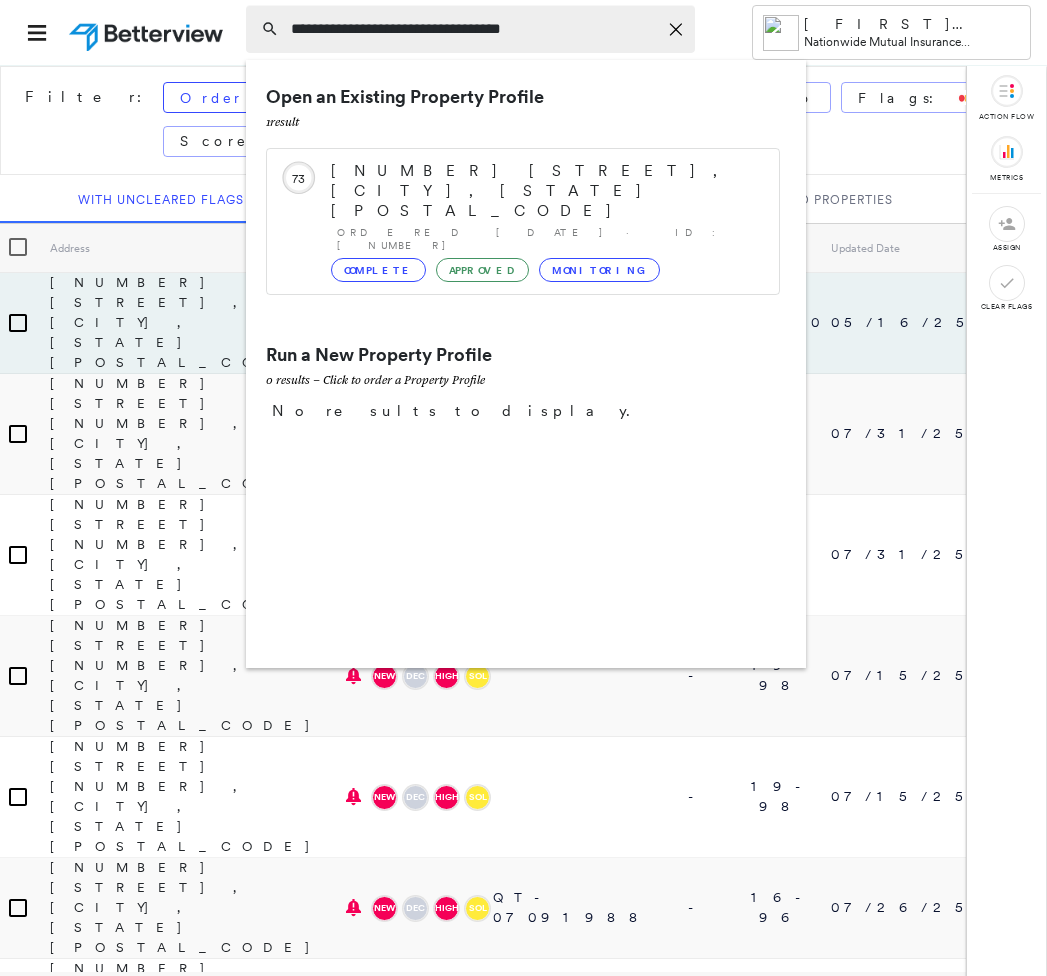 type on "**********" 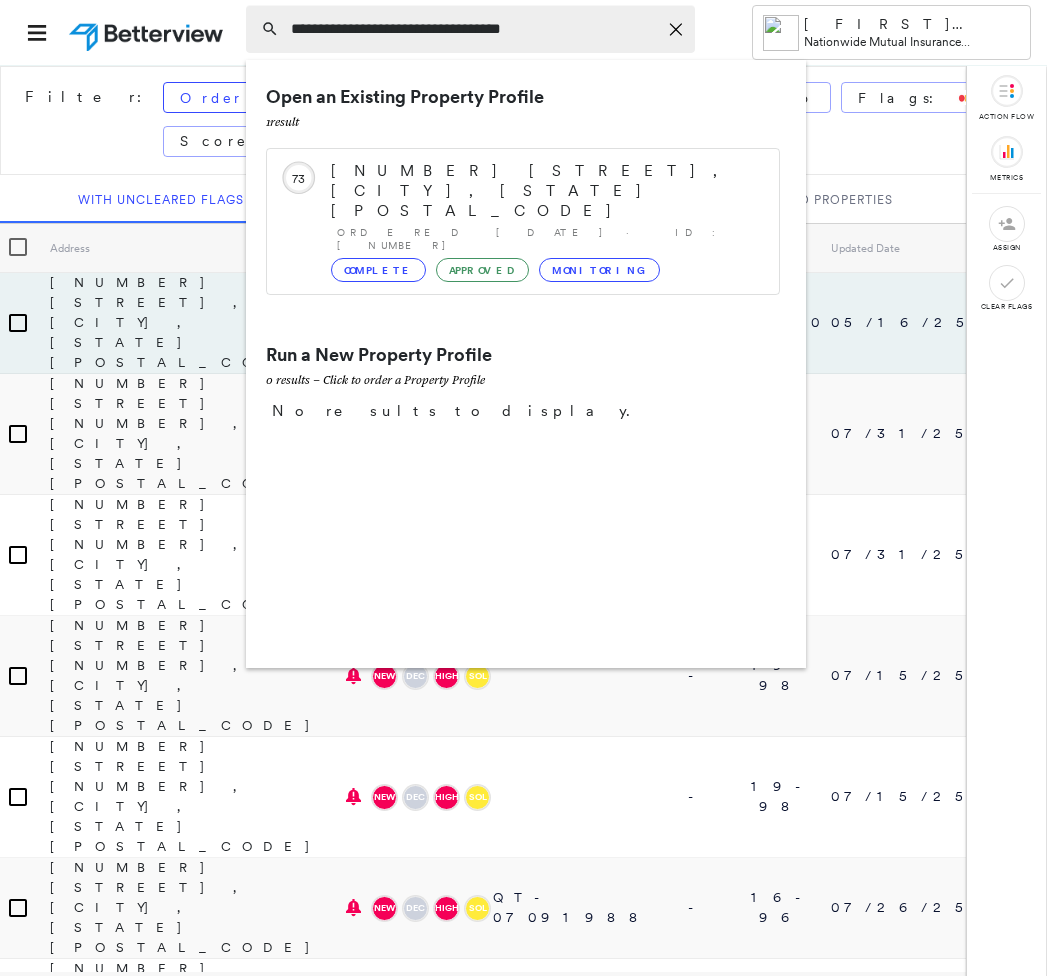 click on "Icon_Closemodal" 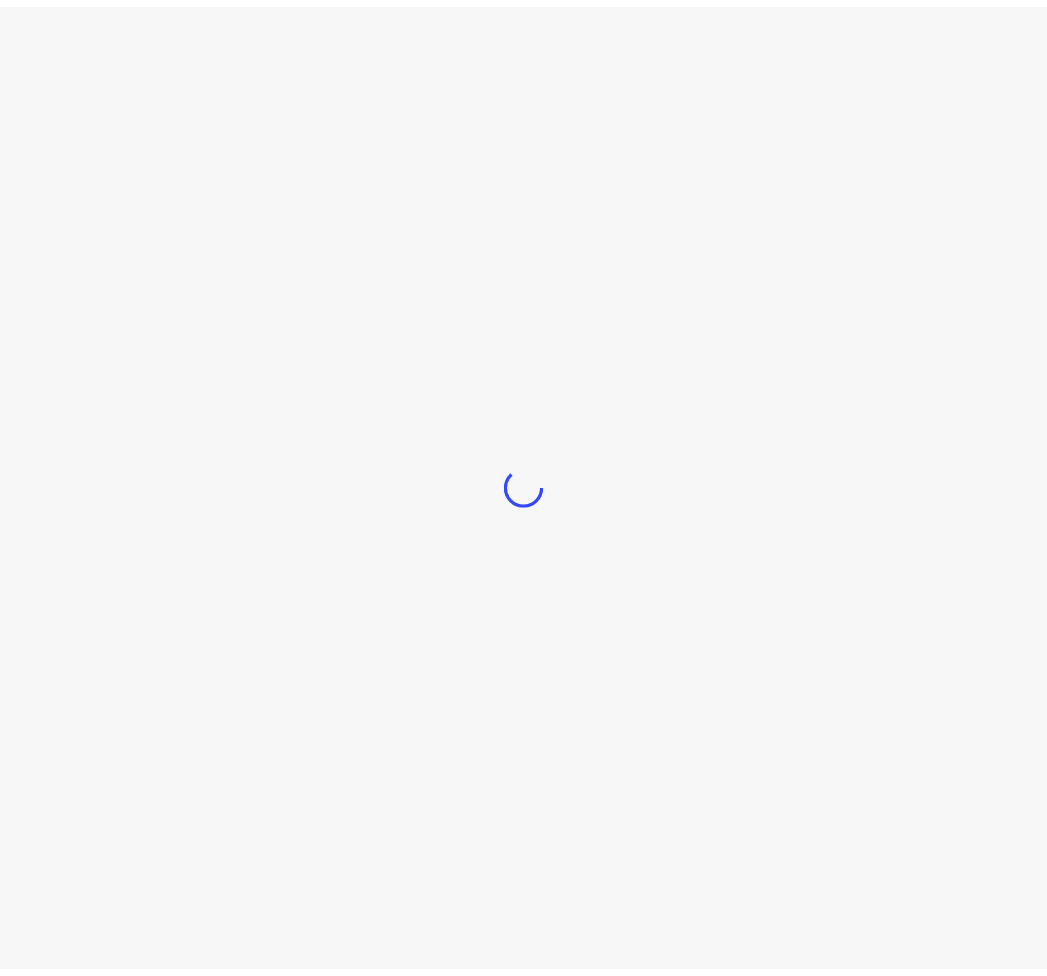 scroll, scrollTop: 0, scrollLeft: 0, axis: both 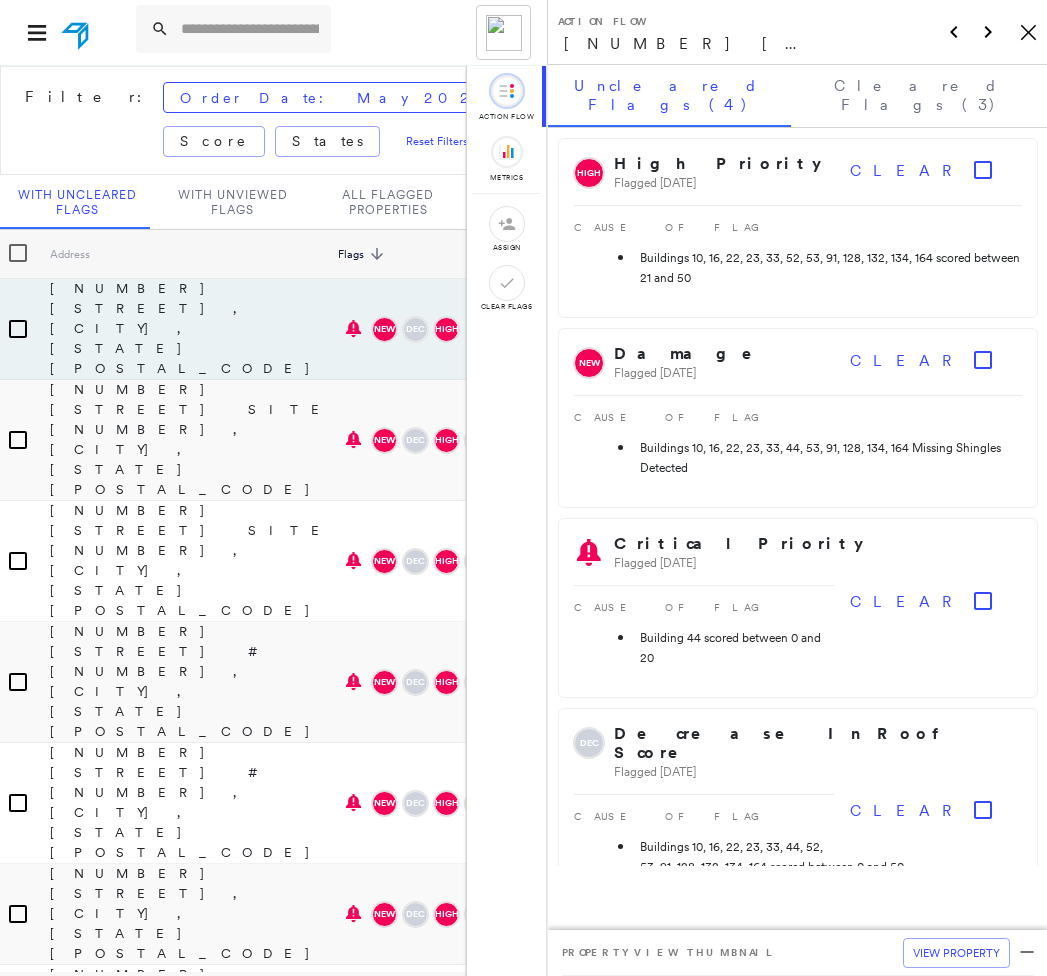 click on "Icon_Closemodal" 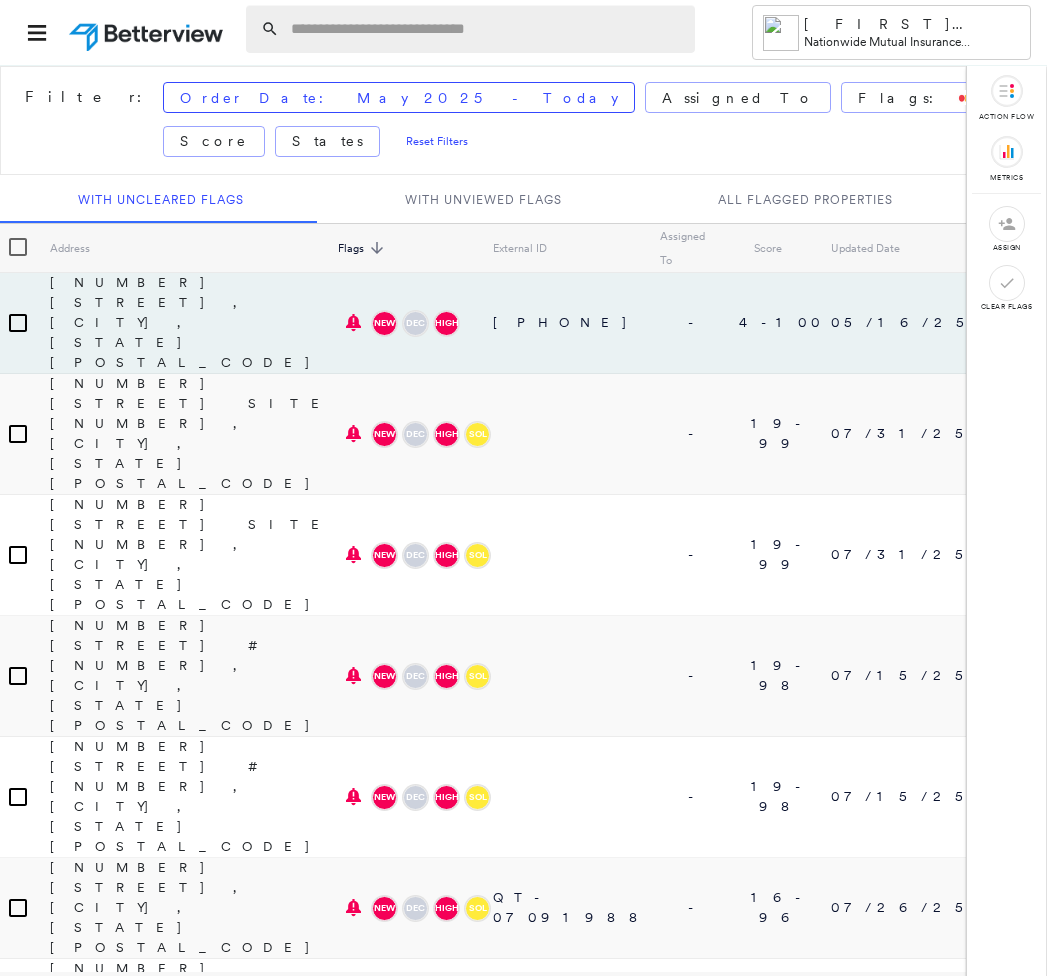 click at bounding box center (487, 29) 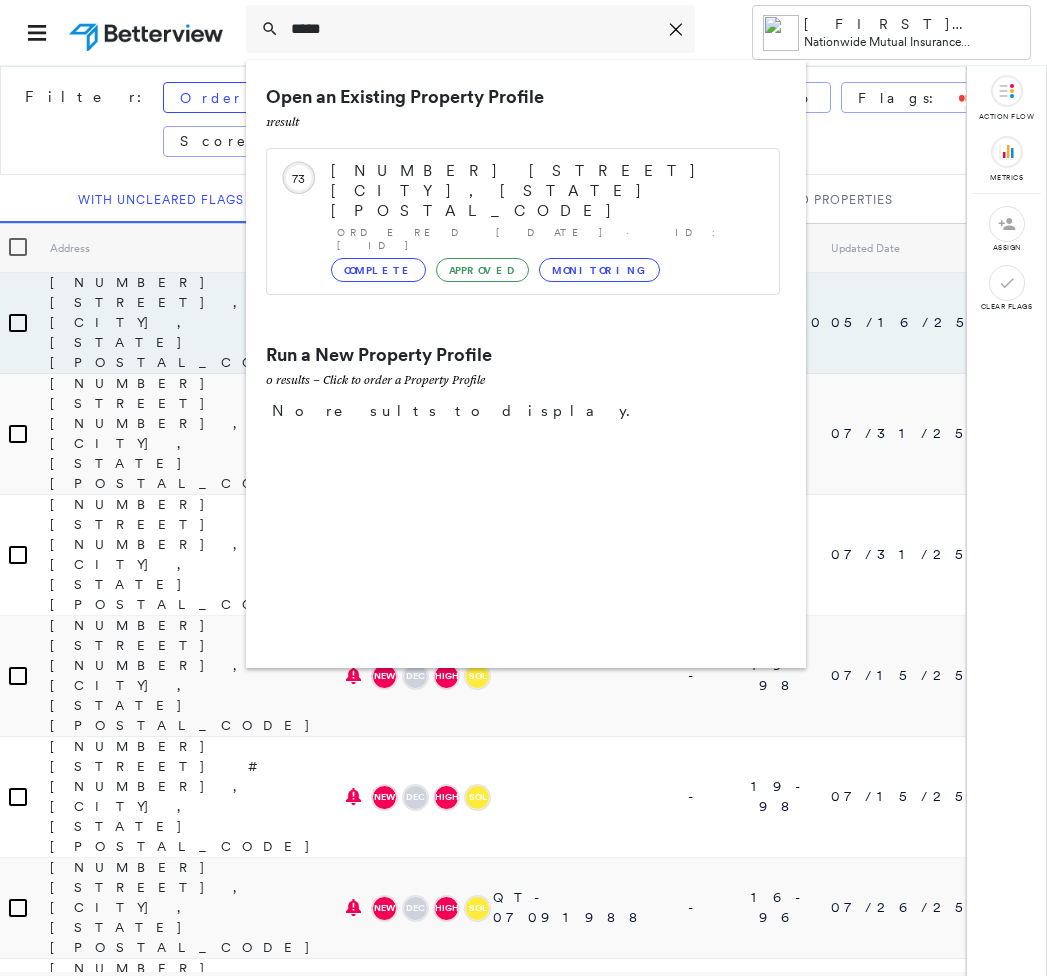 click on "Run a New Property Profile 0 results - Click to order a Property Profile" at bounding box center [523, 367] 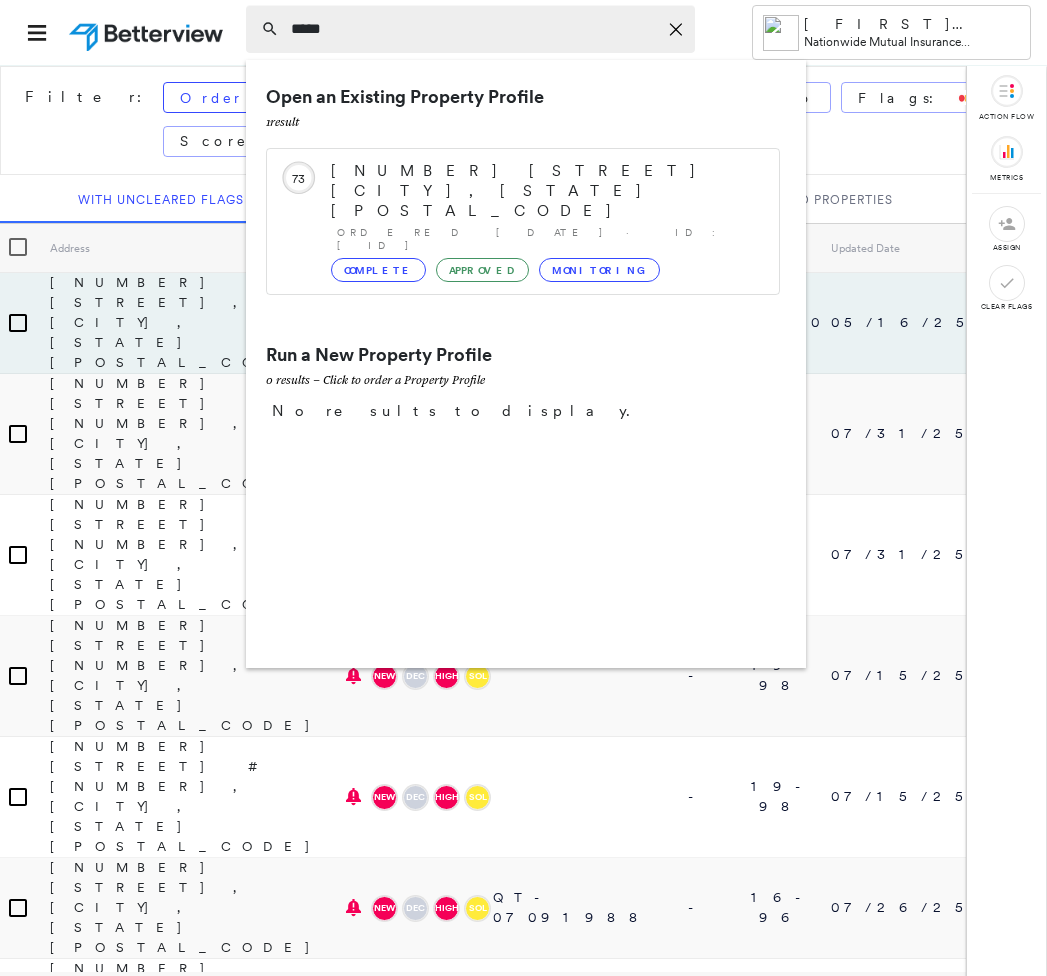 click on "****" at bounding box center (474, 29) 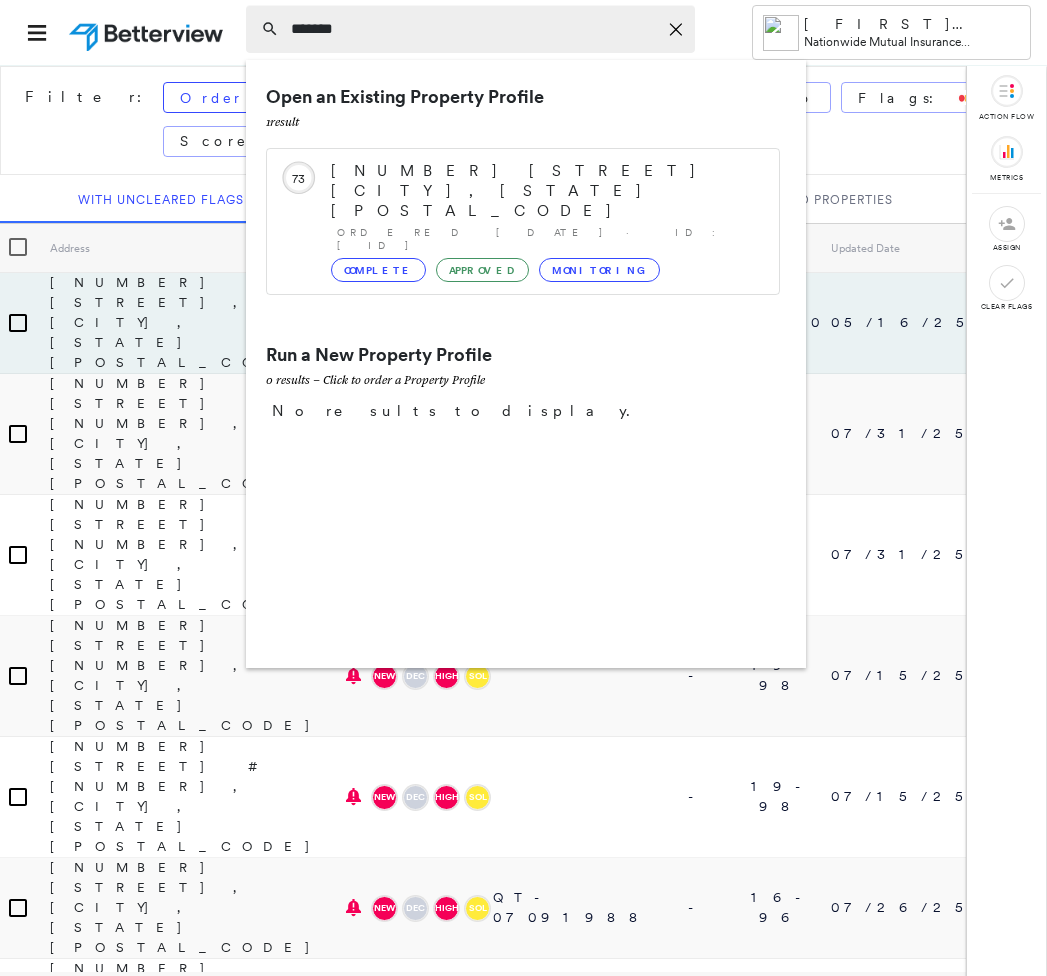 drag, startPoint x: 355, startPoint y: 22, endPoint x: 266, endPoint y: 28, distance: 89.20202 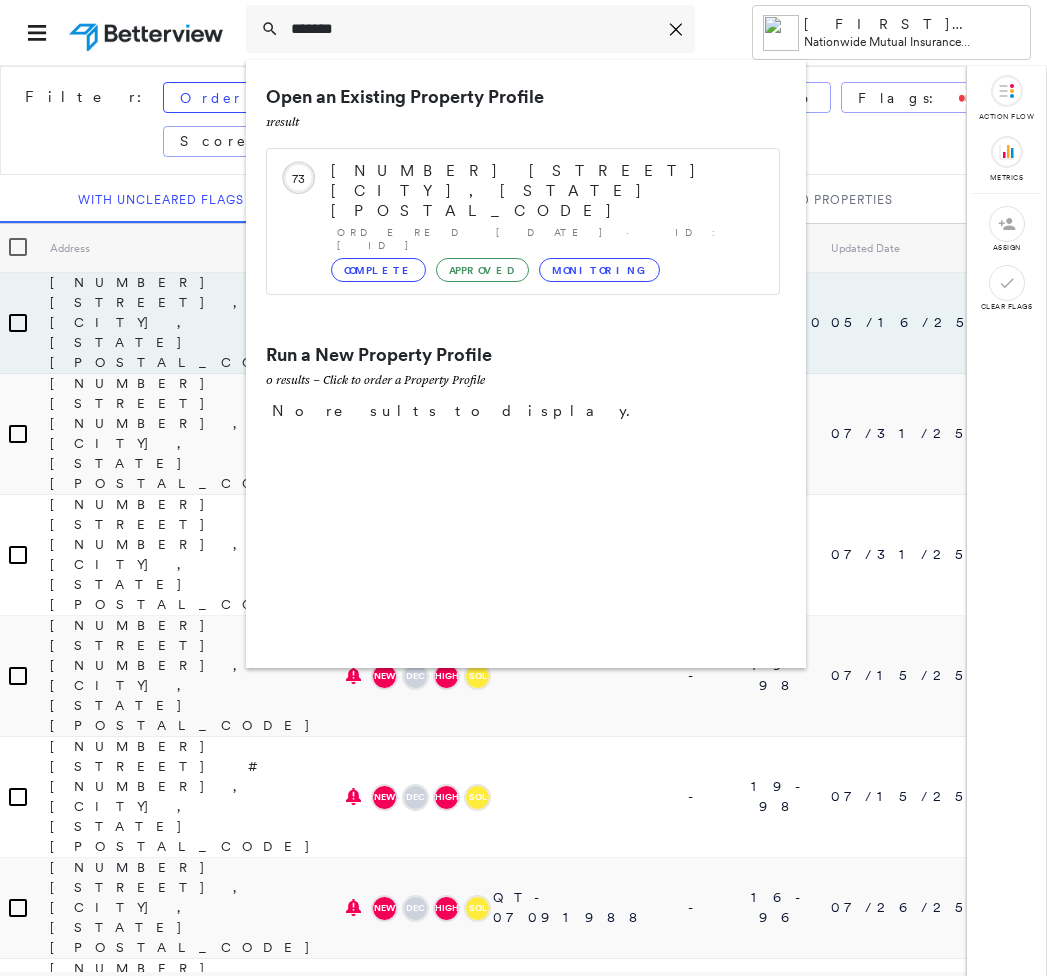 type on "****" 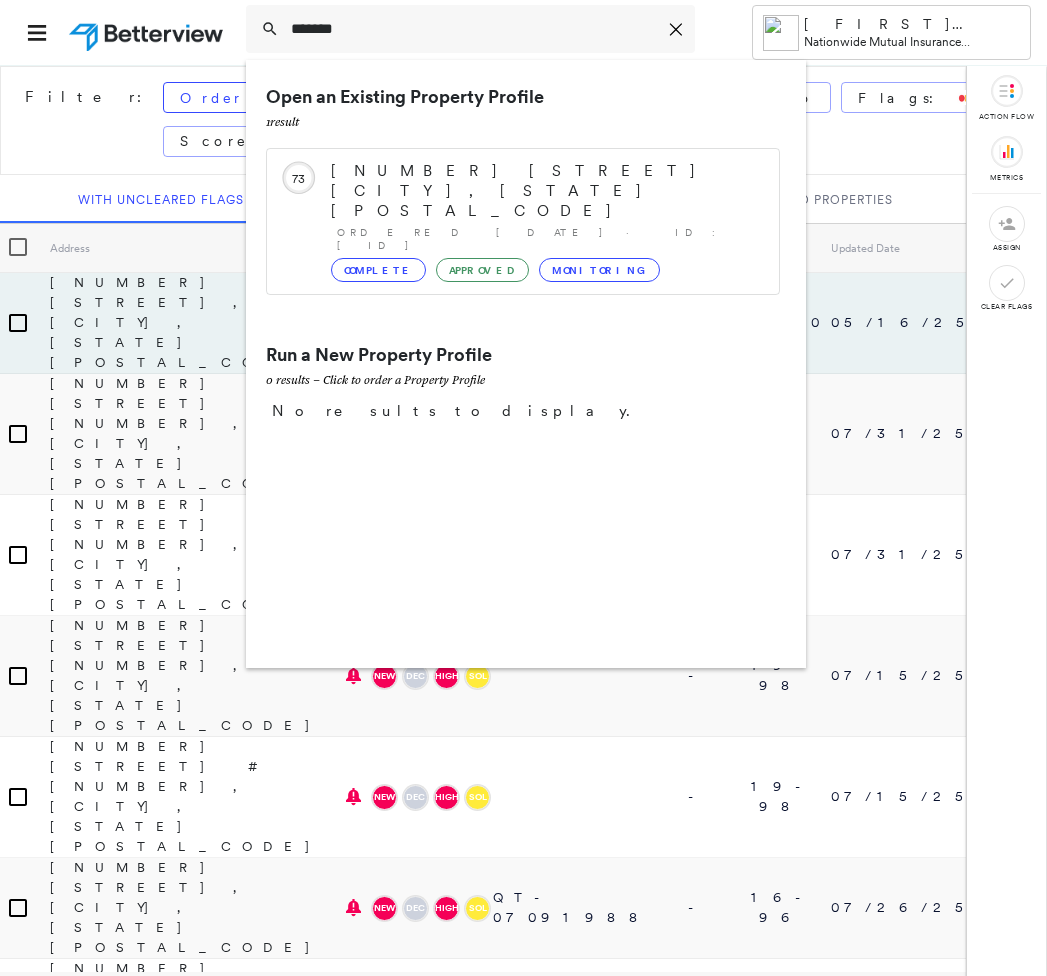 click on "**** Icon_Closemodal Open an Existing Property Profile 1  result Circled Text Icon 73 [NUMBER] [STREET] [CITY], [STATE] [POSTAL_CODE] Ordered [DATE] · ID: [ID] Complete Approved Monitoring   Run a New Property Profile 0 results - Click to order a Property Profile No results to display. [FIRST] [LAST] Nationwide Mutual Insurance Company  -   Commercial Lines-Imagery" at bounding box center (523, 32) 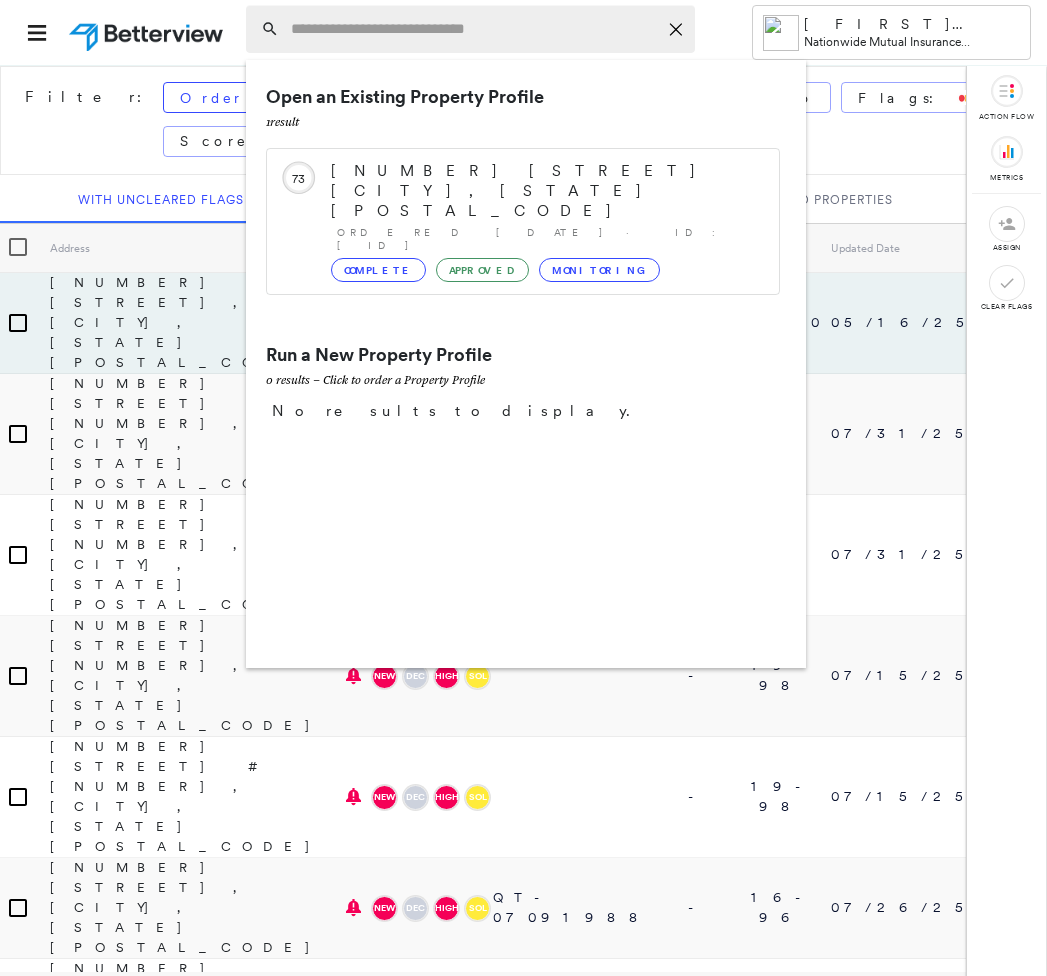 click at bounding box center [474, 29] 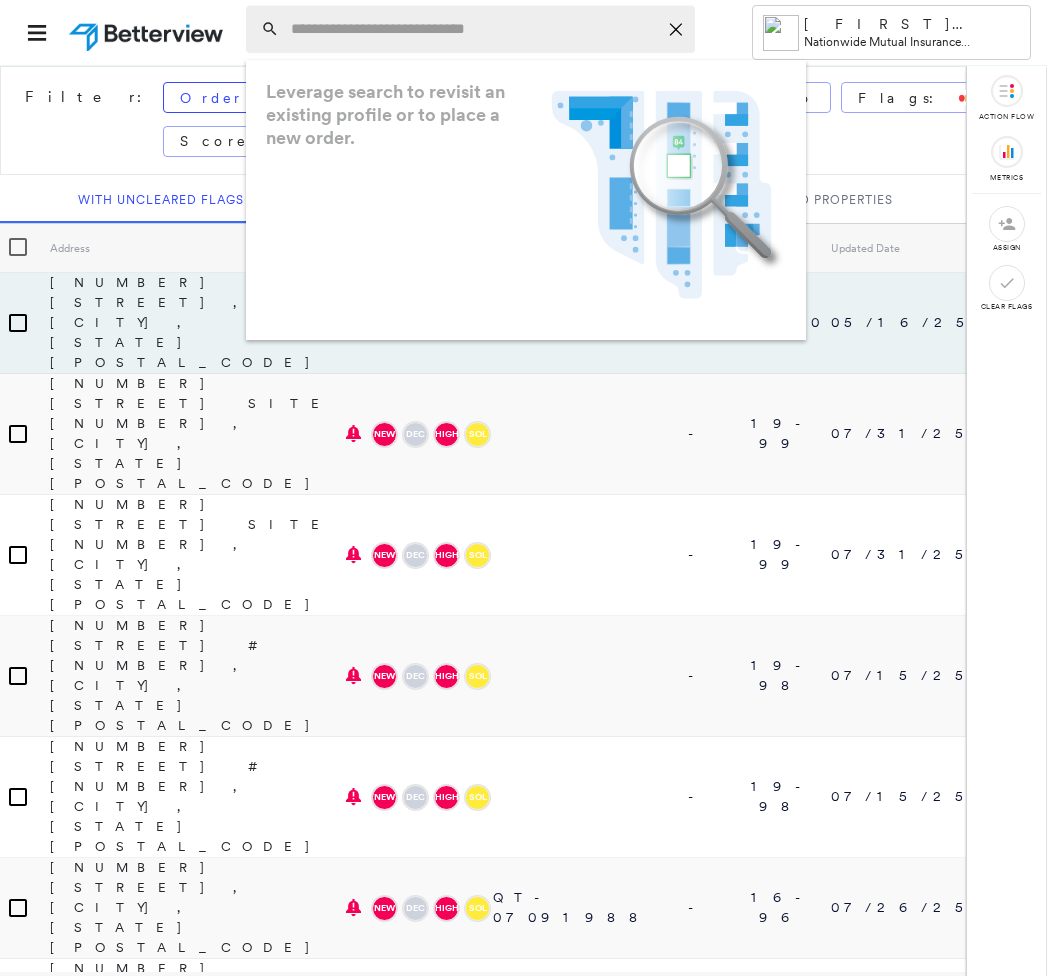 click at bounding box center [474, 29] 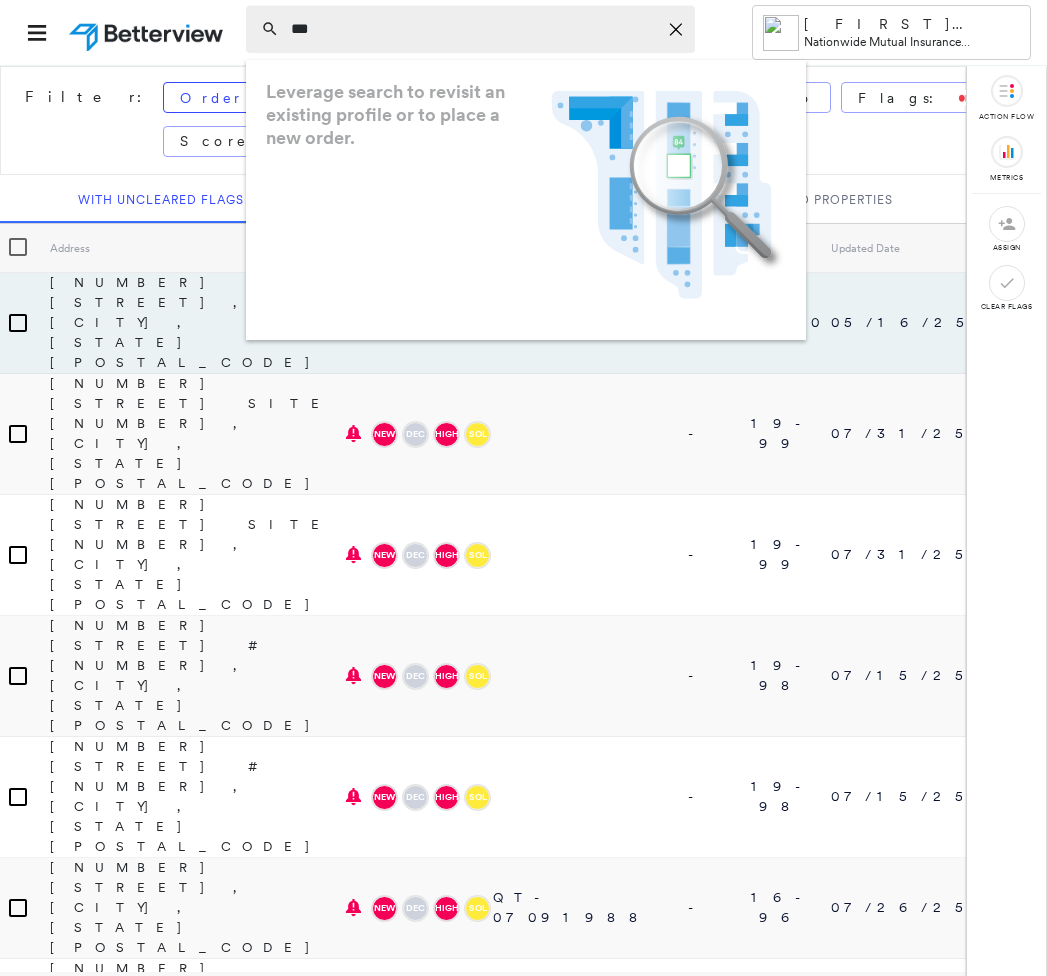 type on "****" 